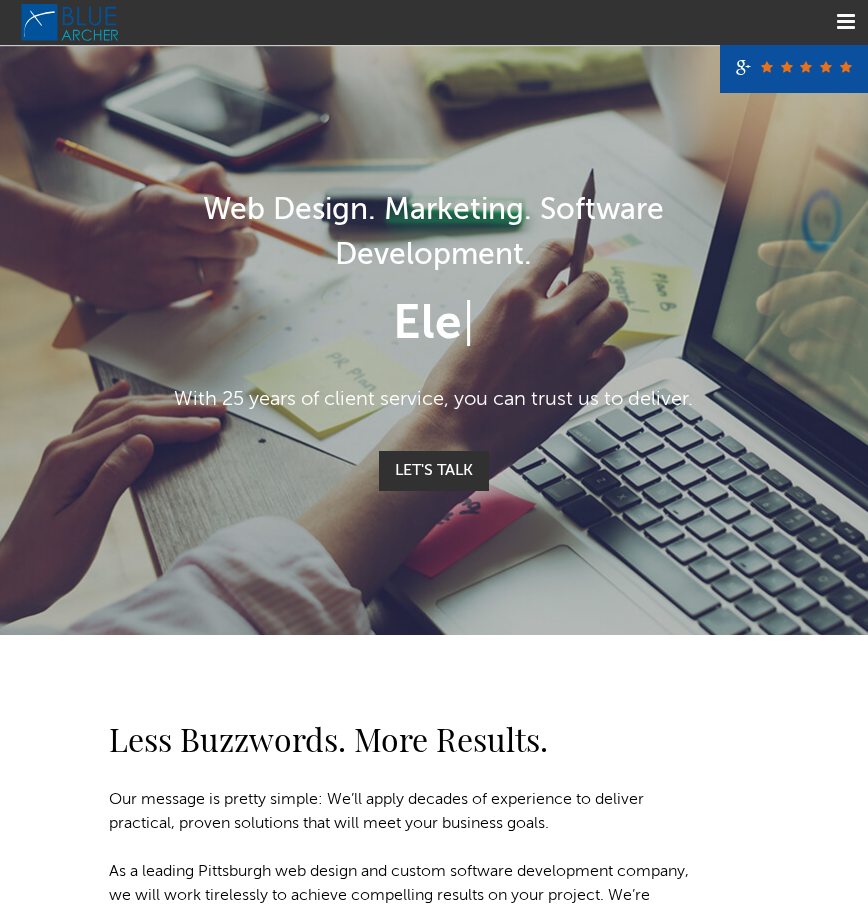 scroll, scrollTop: 0, scrollLeft: 0, axis: both 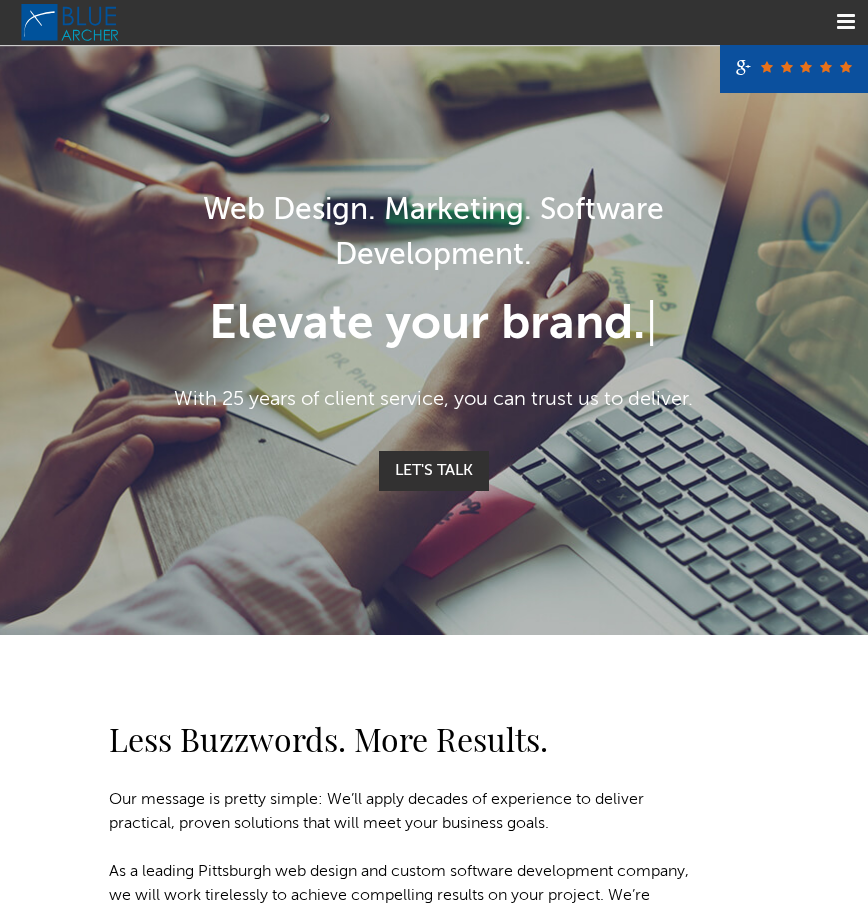 click on "Menu" at bounding box center [845, 22] 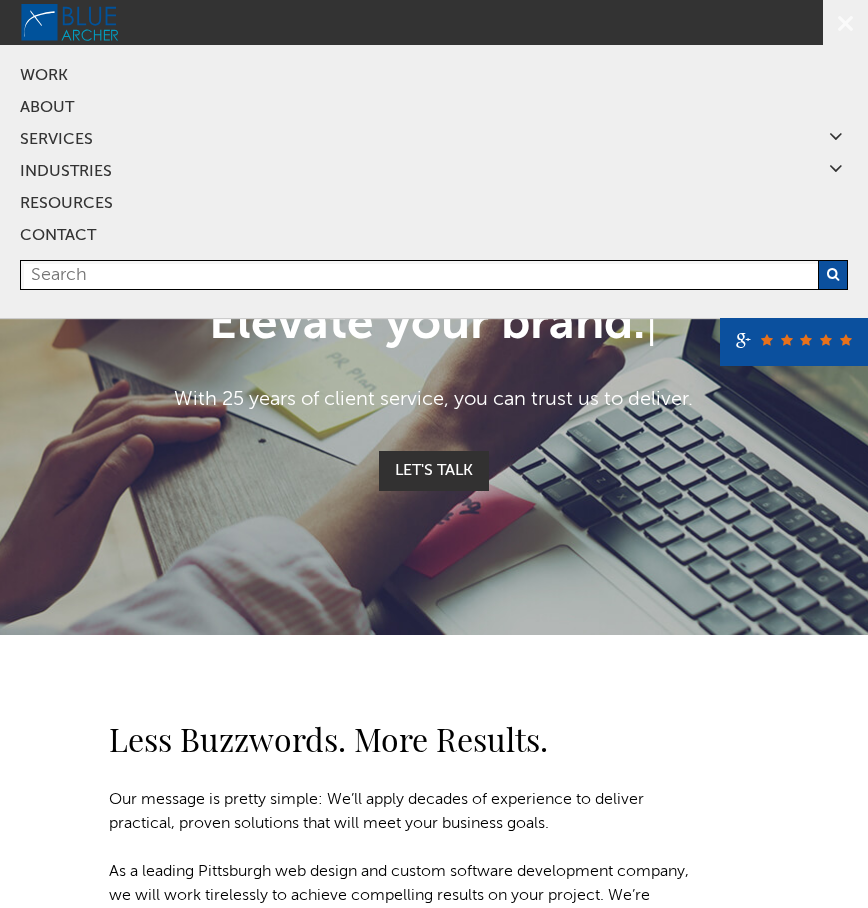 click on "Contact" at bounding box center (434, 236) 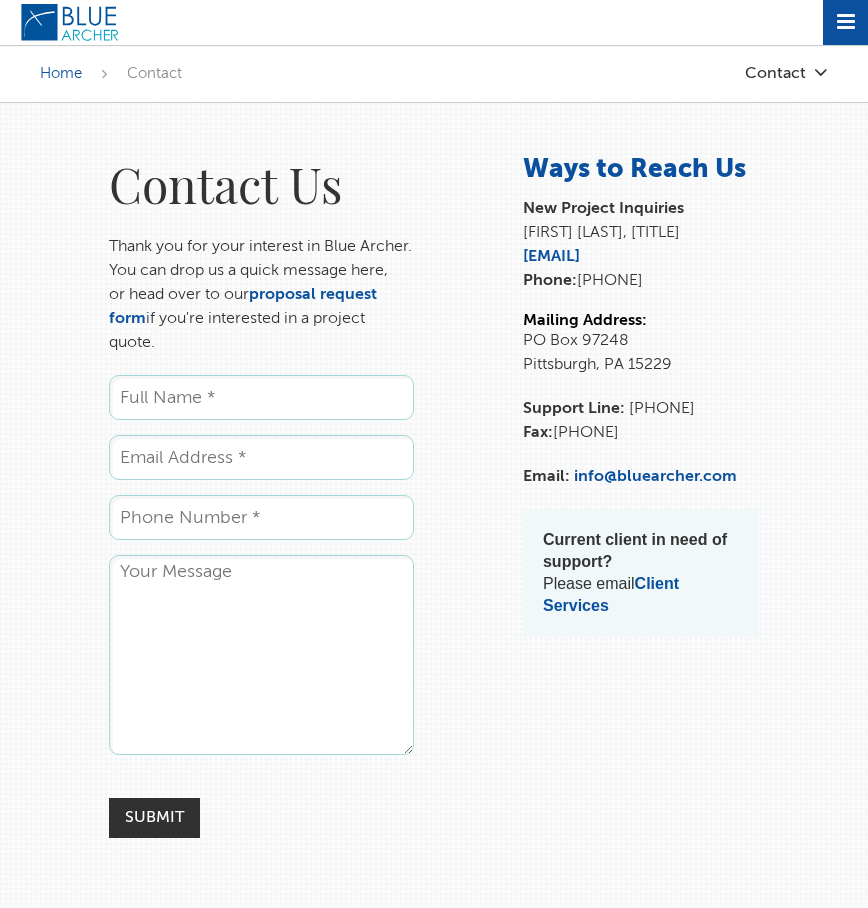 scroll, scrollTop: 0, scrollLeft: 0, axis: both 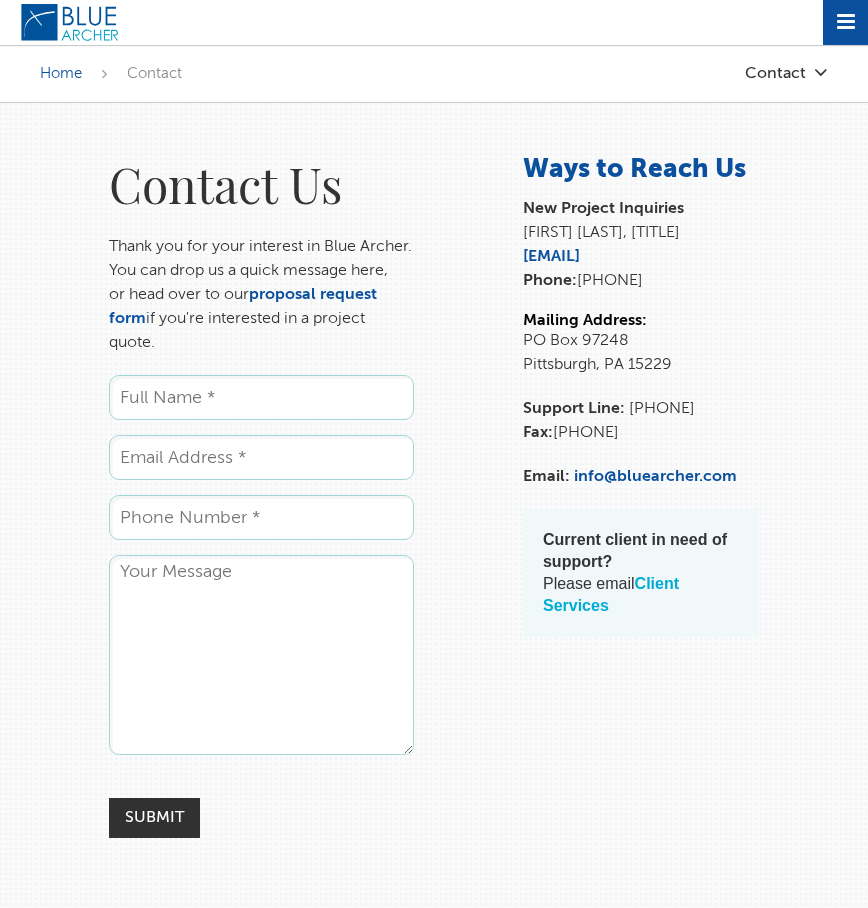 click on "Client Services" at bounding box center (611, 594) 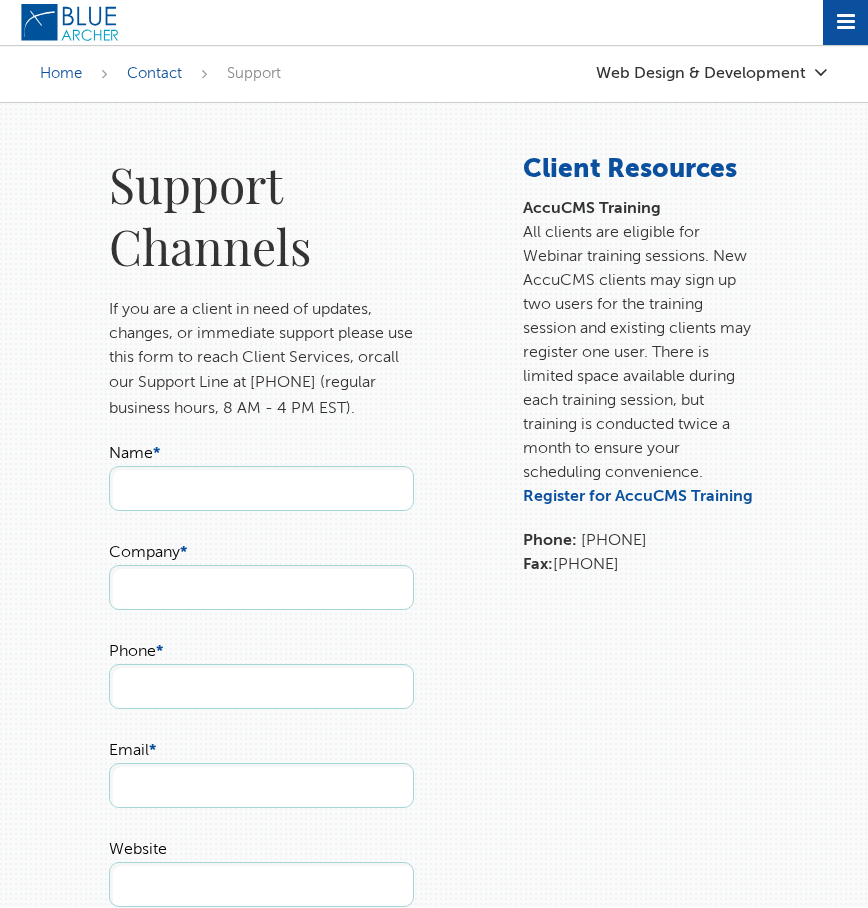 scroll, scrollTop: 0, scrollLeft: 0, axis: both 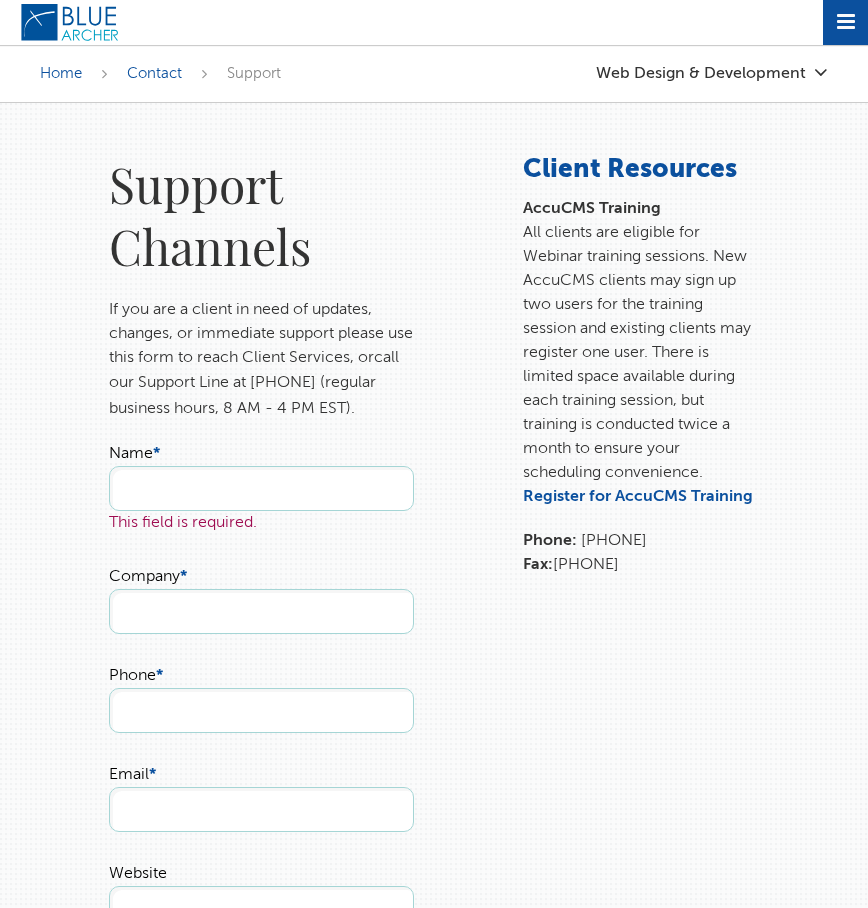 click on "Name *" at bounding box center [261, 488] 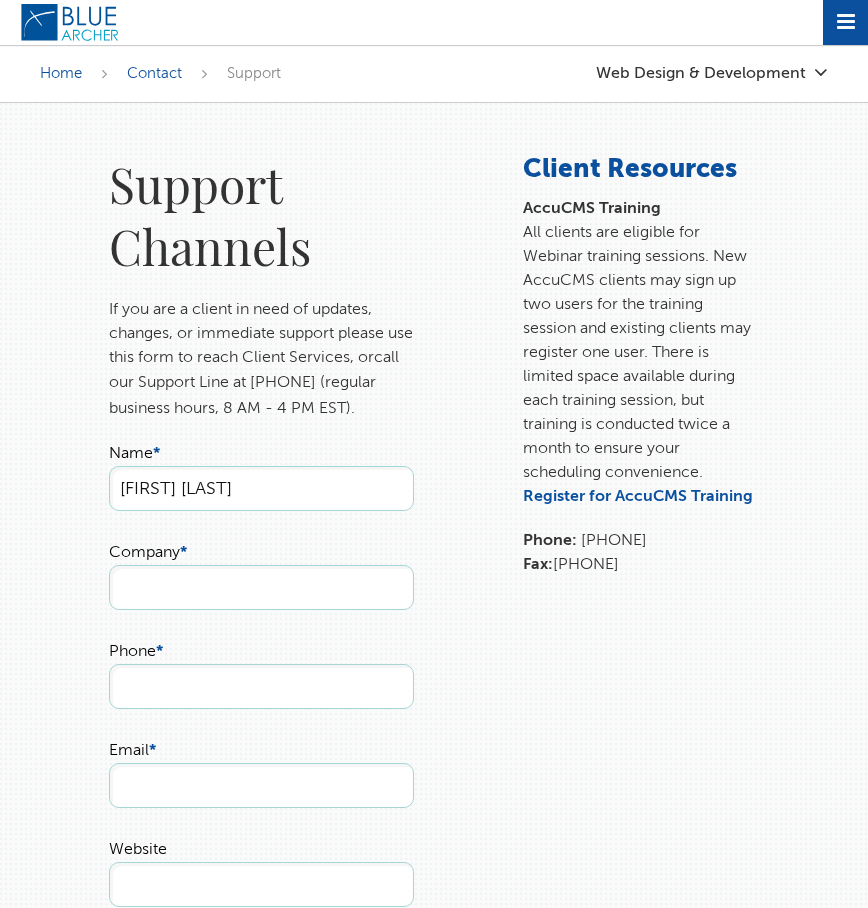 type on "[FIRST] [LAST]" 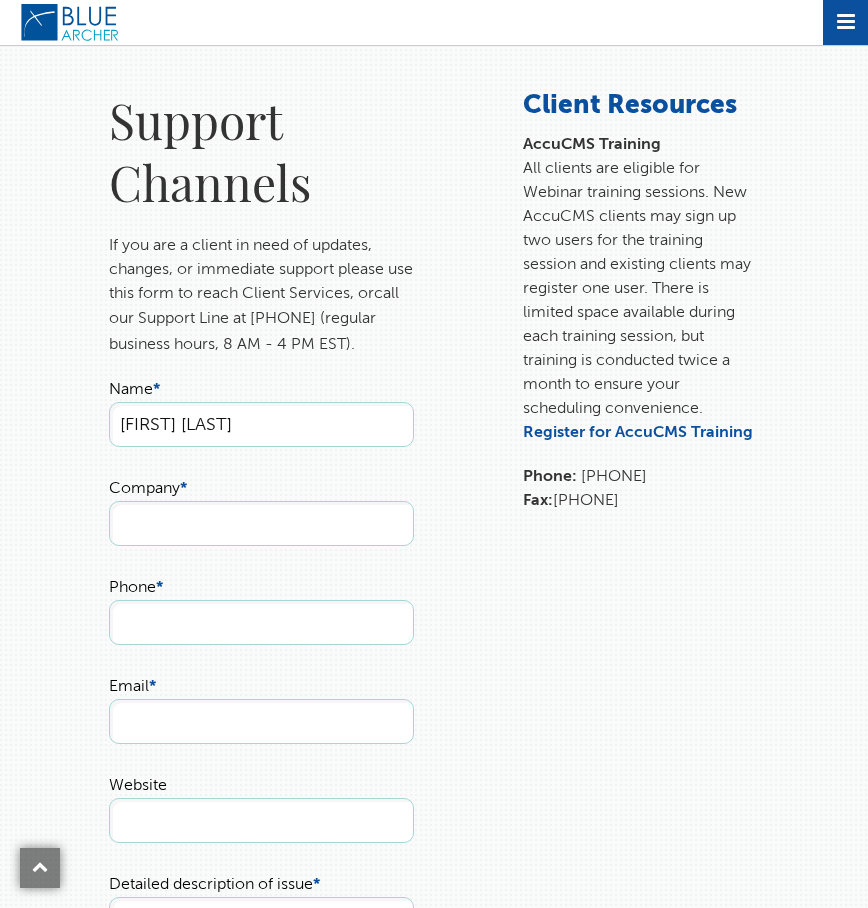 scroll, scrollTop: 0, scrollLeft: 0, axis: both 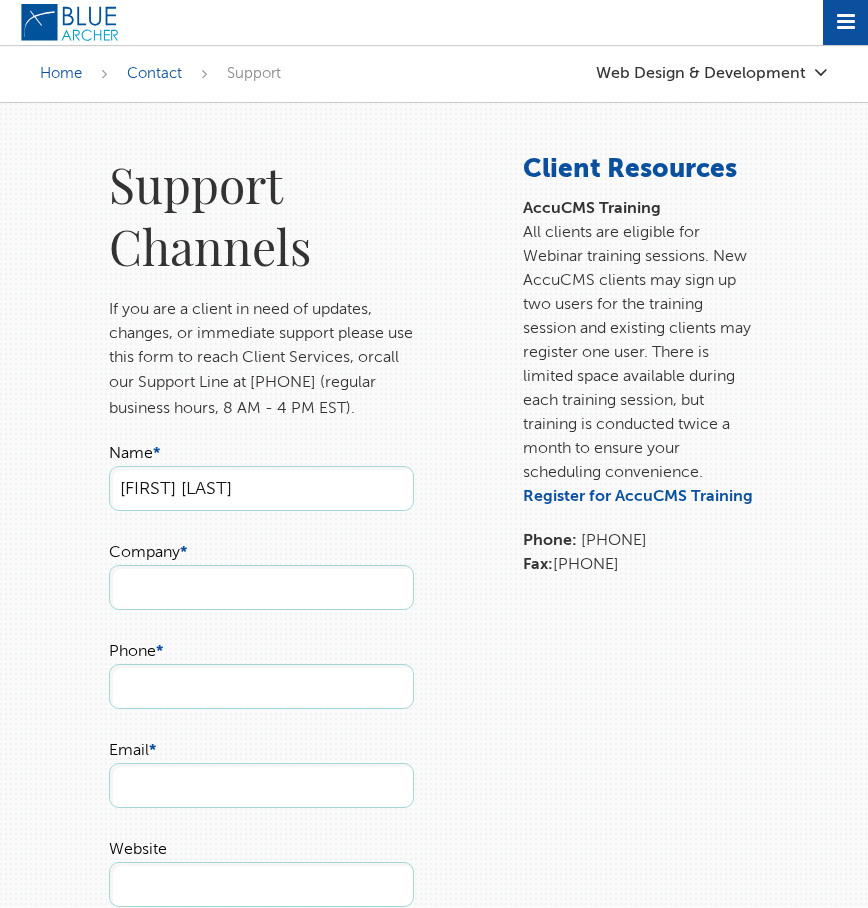 type on "A" 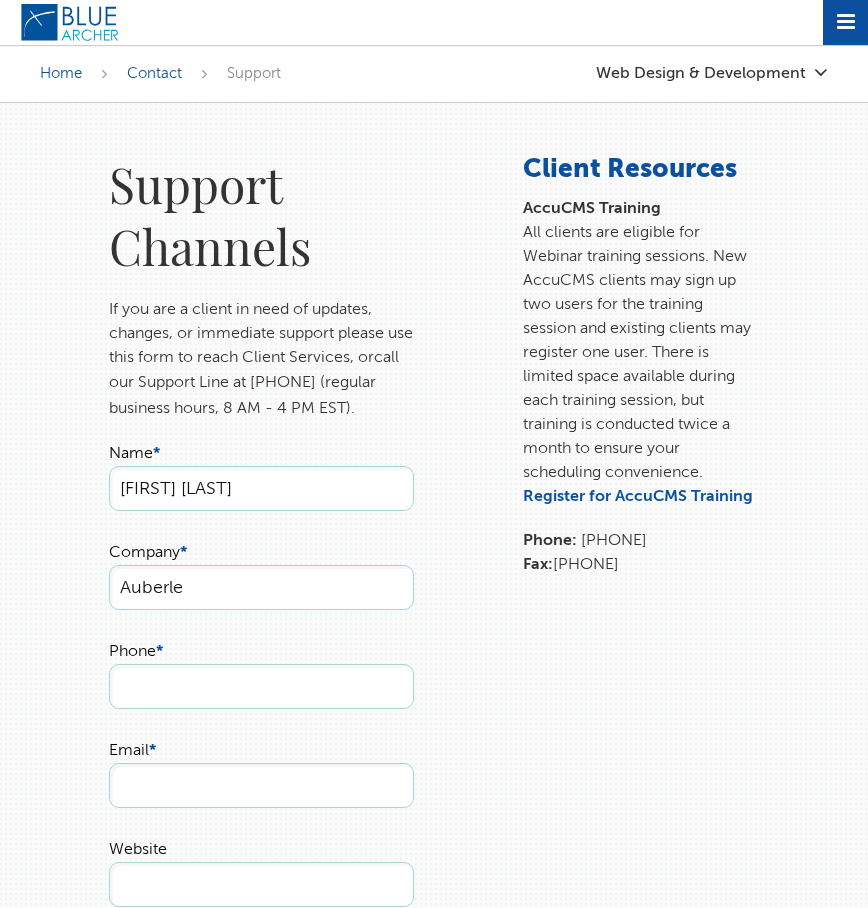 type on "Auberle" 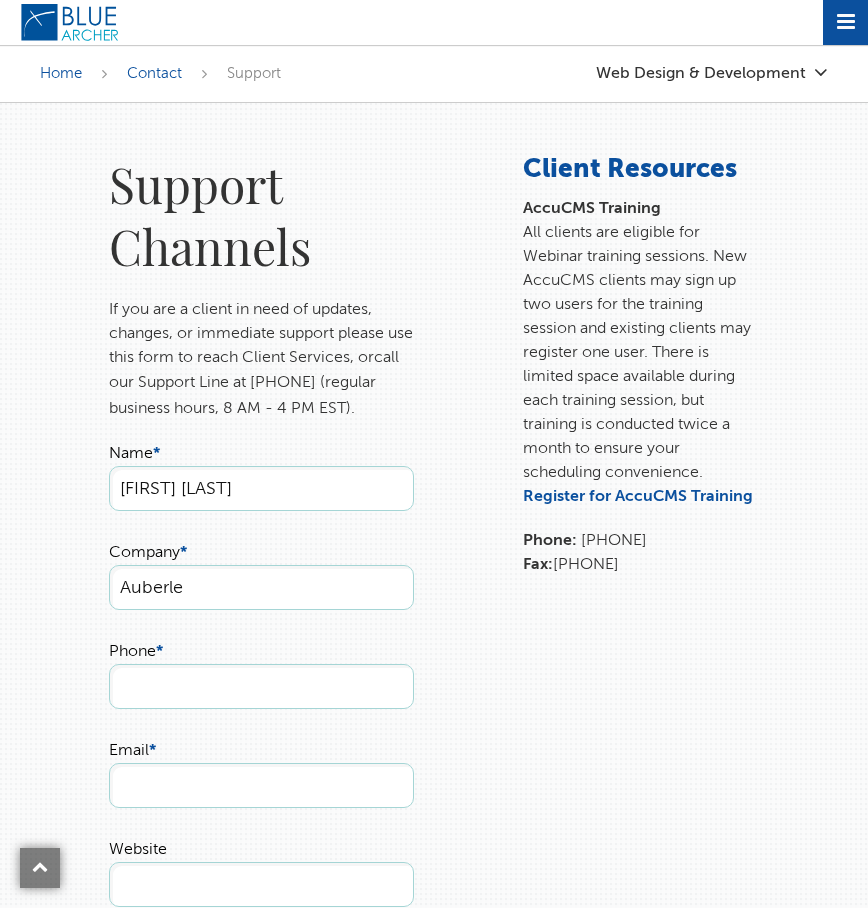 scroll, scrollTop: 1217, scrollLeft: 0, axis: vertical 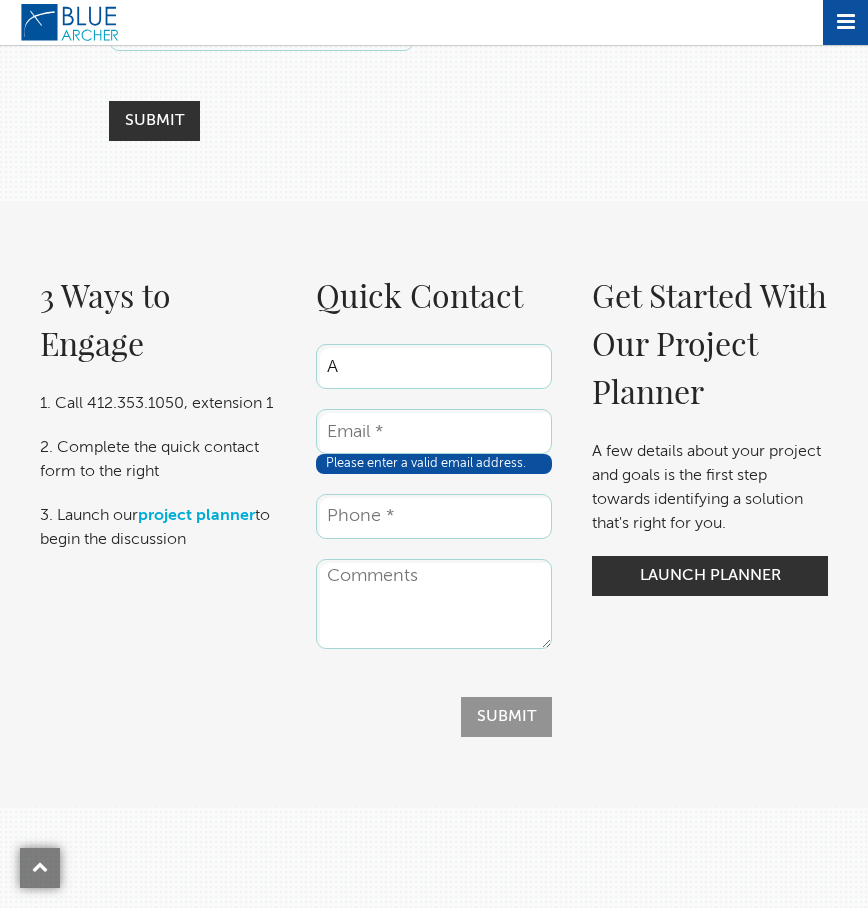 drag, startPoint x: 346, startPoint y: 378, endPoint x: 288, endPoint y: 388, distance: 58.855755 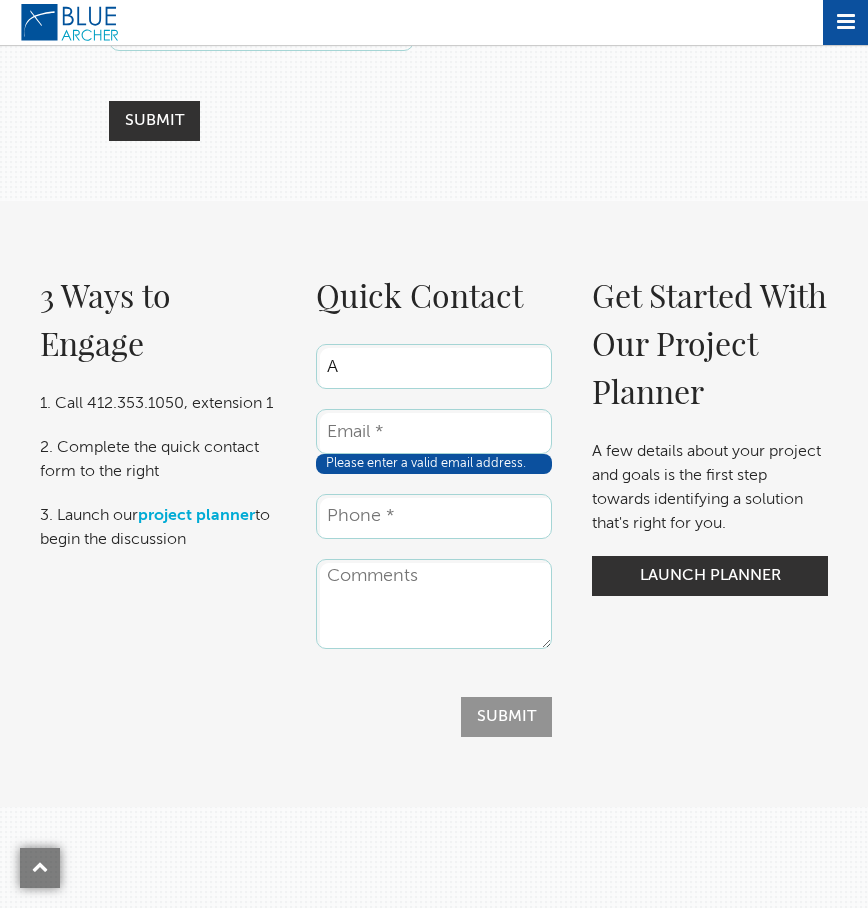 click on "3 Ways to Engage
1. Call [PHONE], extension 1
2. Complete the quick contact form to the right
3. Launch our  project planner  to begin the discussion
Quick Contact
Name *
A
Email *
[EMAIL]
Please enter a valid email address.
Phone *
[PHONE]
Website URL
[URL]
Comments
Source_Page__c
support-request
Email
[EMAIL]
This field is for validation purposes and should be left unchanged.
Submit
Get Started With Our Project Planner
A few details about your project and goals is the first step towards identifying a solution that's right for you.
Launch Planner" at bounding box center [434, 503] 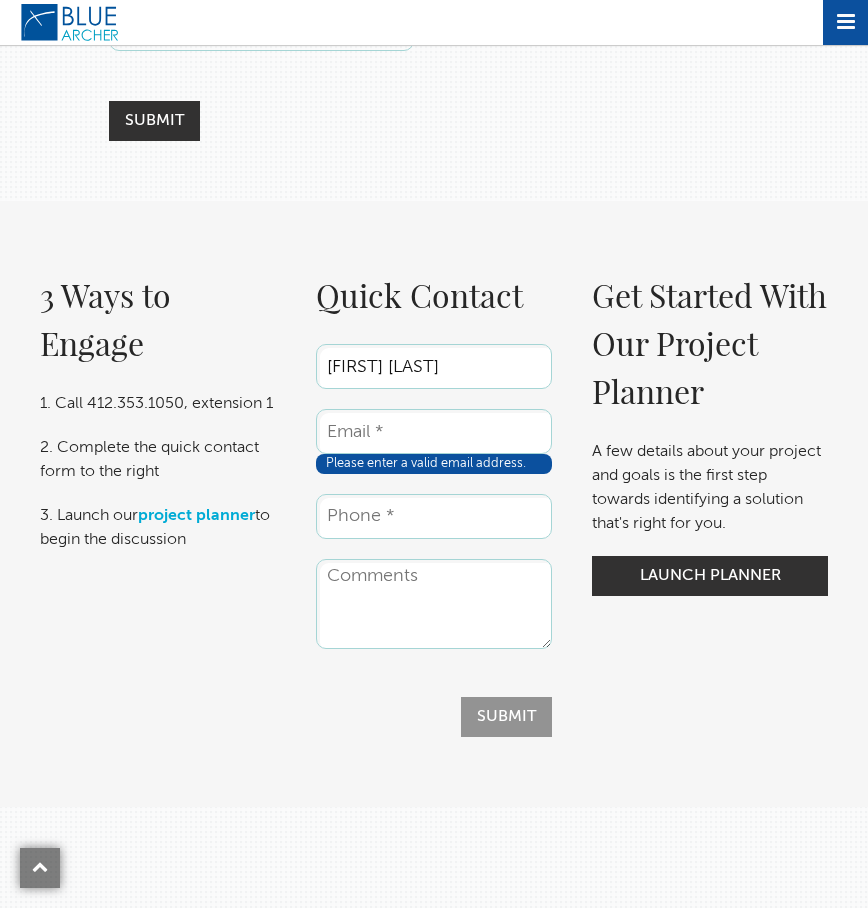 type on "[FIRST] [LAST]" 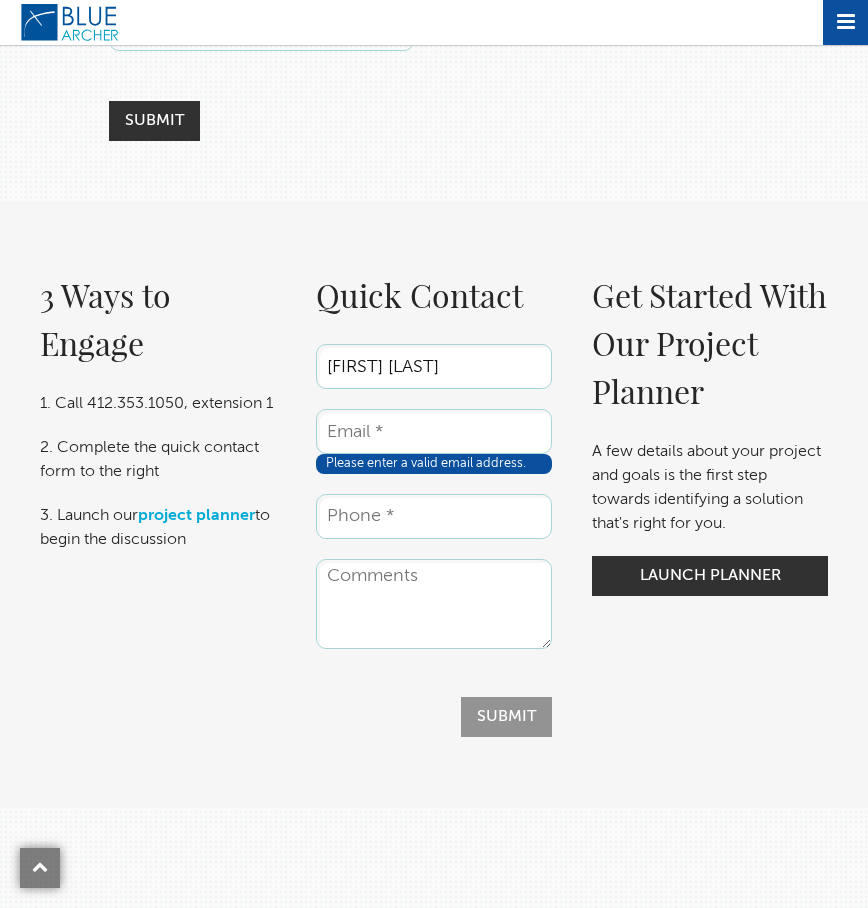 scroll, scrollTop: 157, scrollLeft: 0, axis: vertical 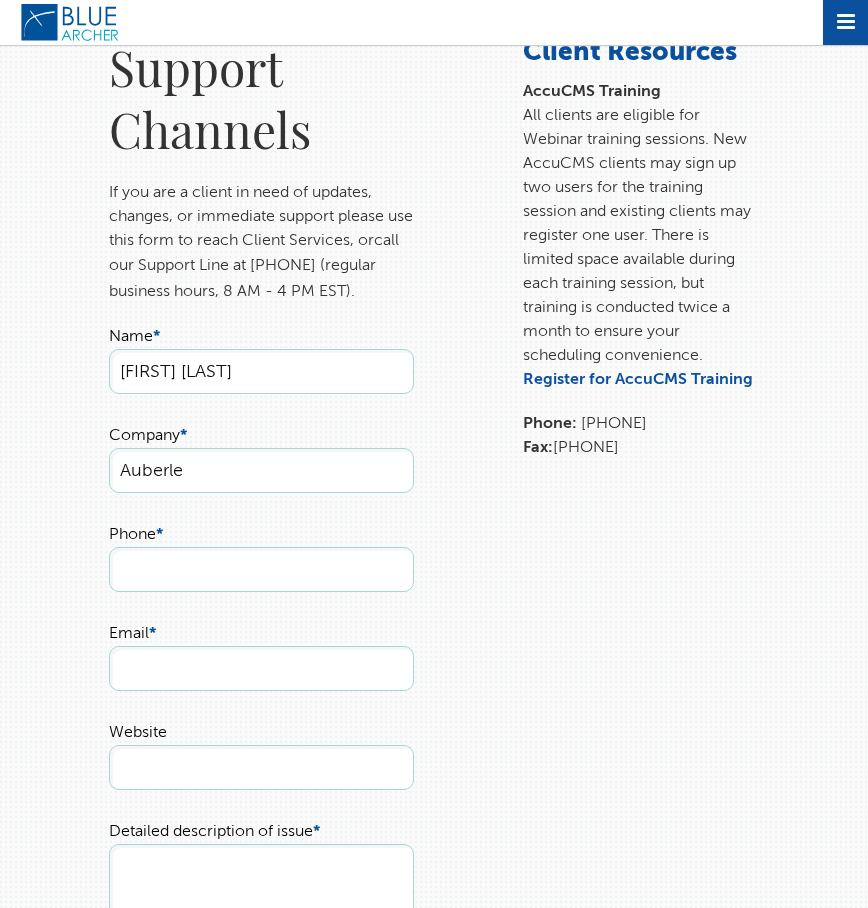 click on "Phone *" at bounding box center (261, 569) 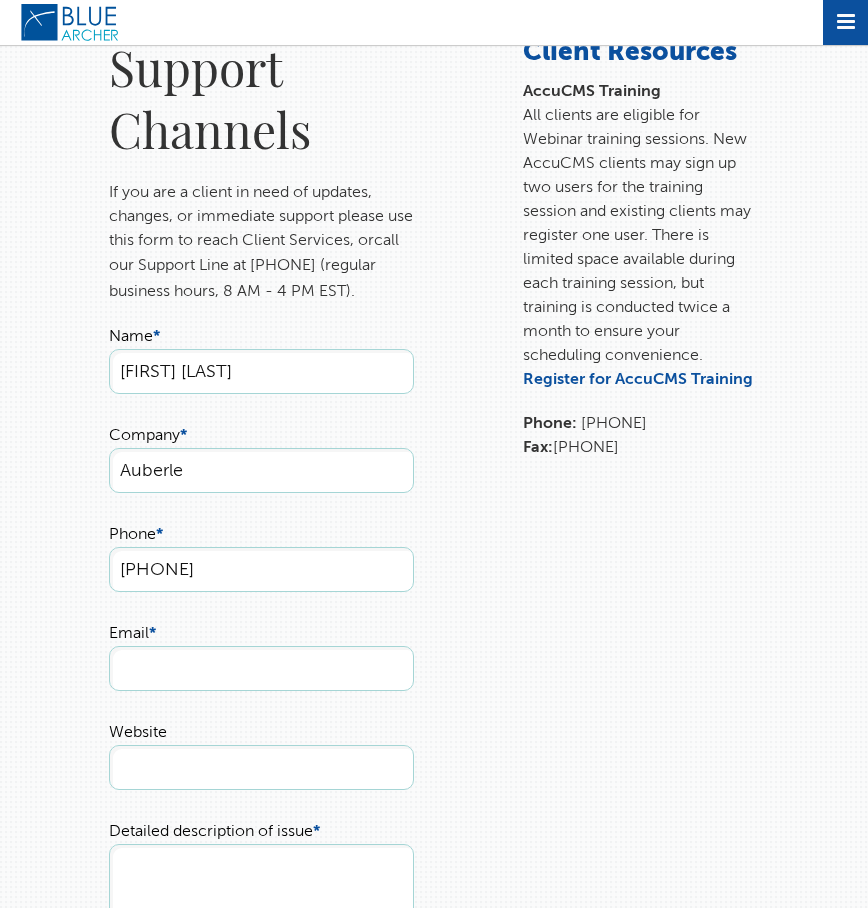 type on "[PHONE]" 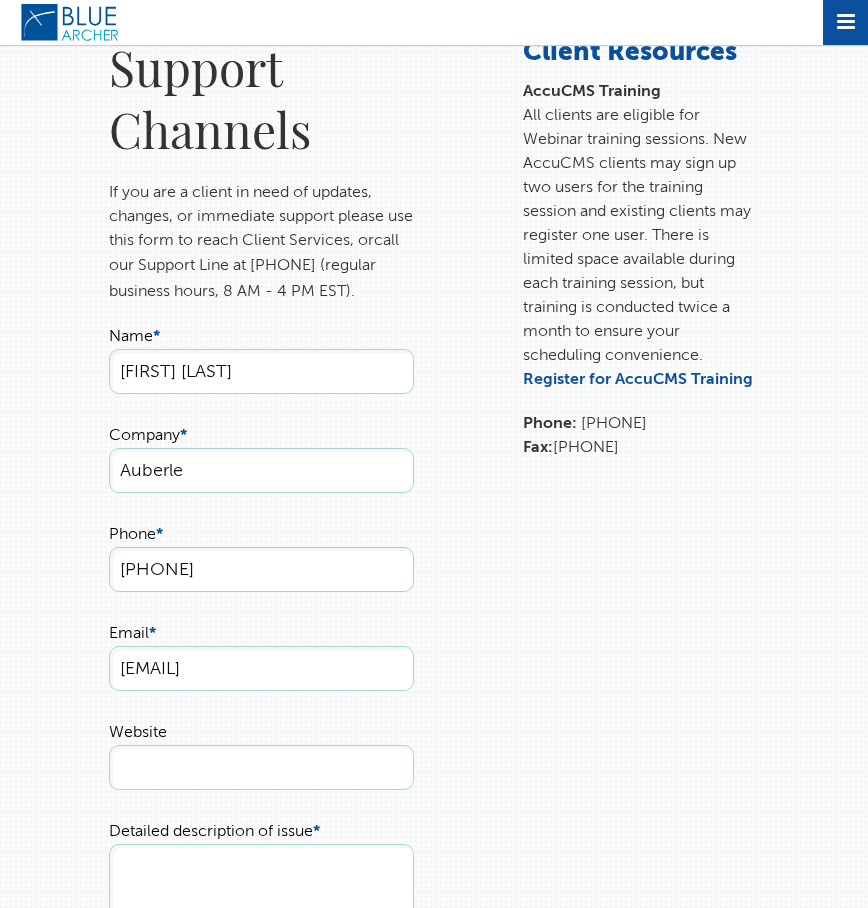 type on "[EMAIL]" 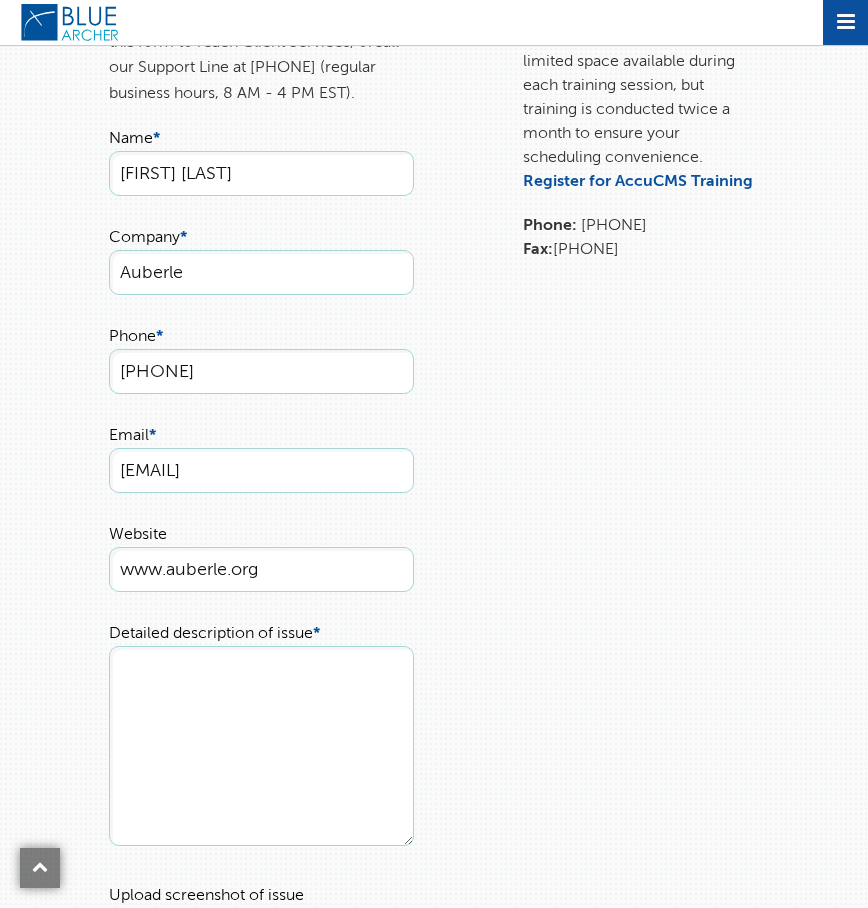 scroll, scrollTop: 317, scrollLeft: 0, axis: vertical 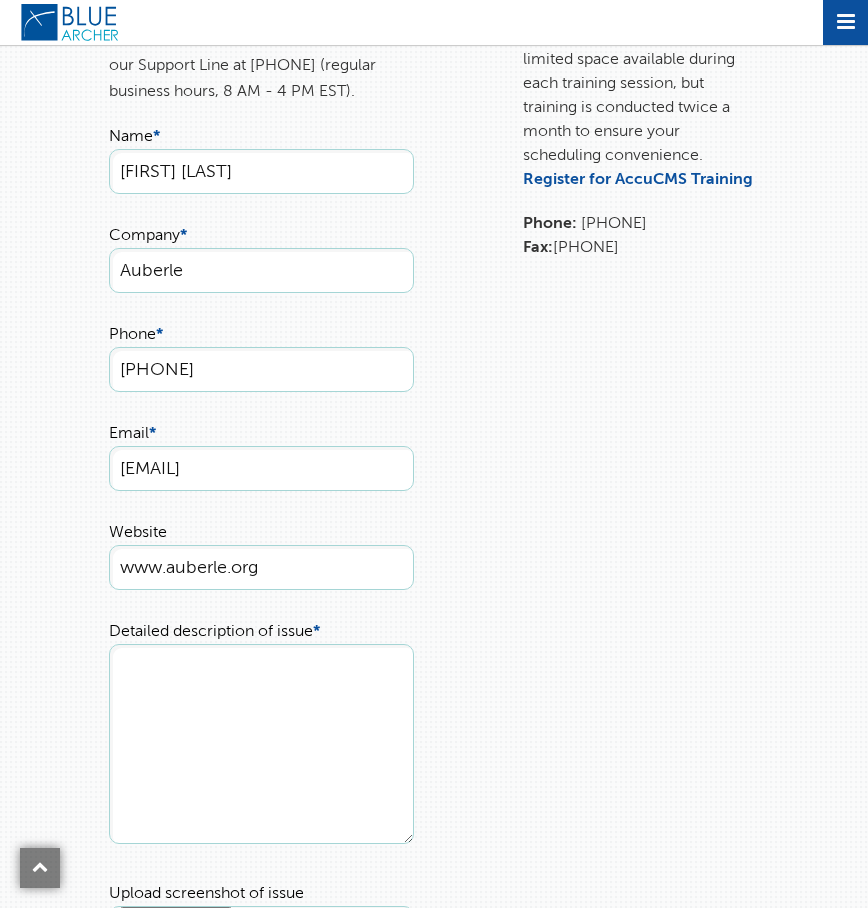 type on "www.auberle.org" 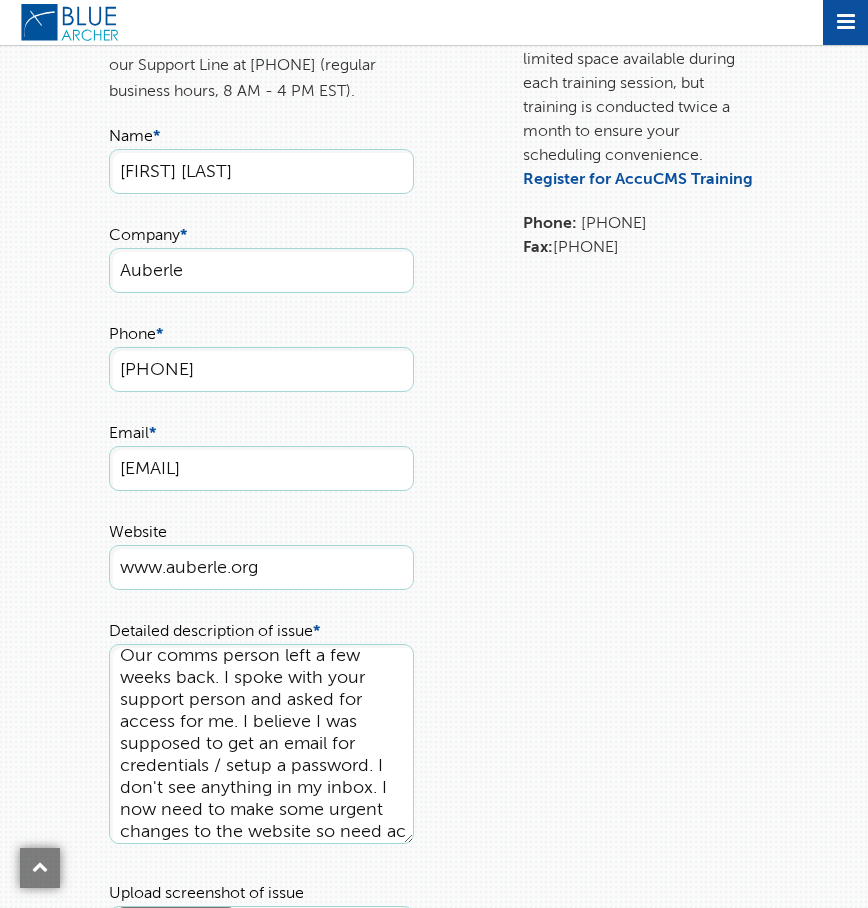 scroll, scrollTop: 27, scrollLeft: 0, axis: vertical 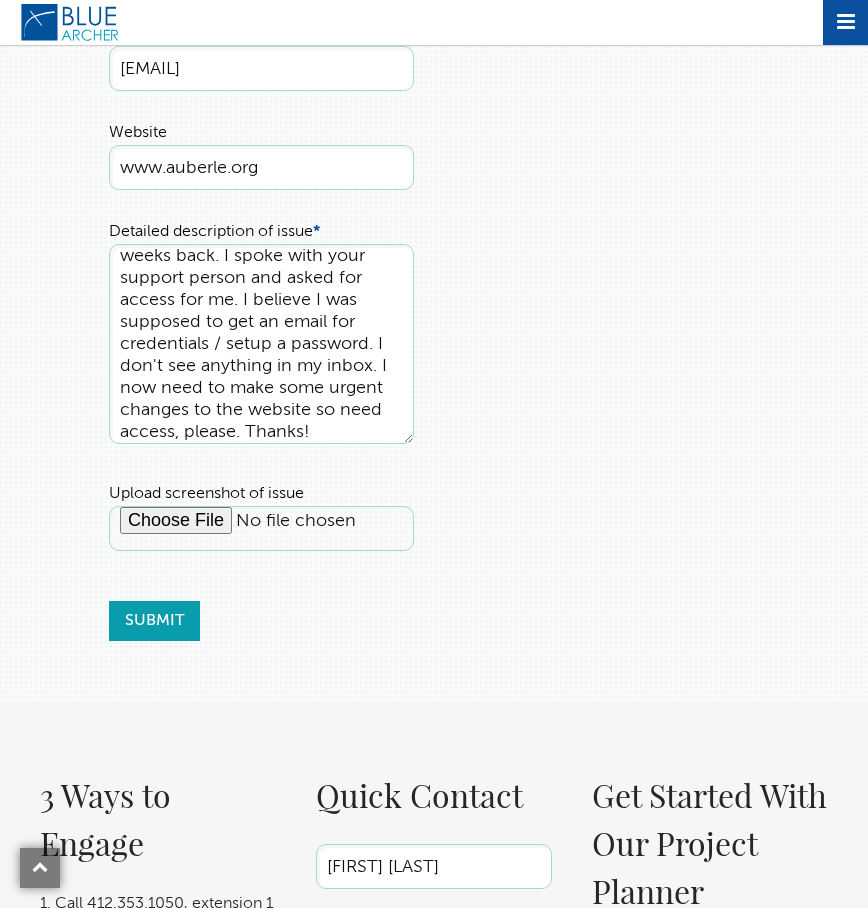 type on "Our comms person left a few weeks back. I spoke with your support person and asked for access for me. I believe I was supposed to get an email for credentials / setup a password. I don't see anything in my inbox. I now need to make some urgent changes to the website so need access, please. Thanks!" 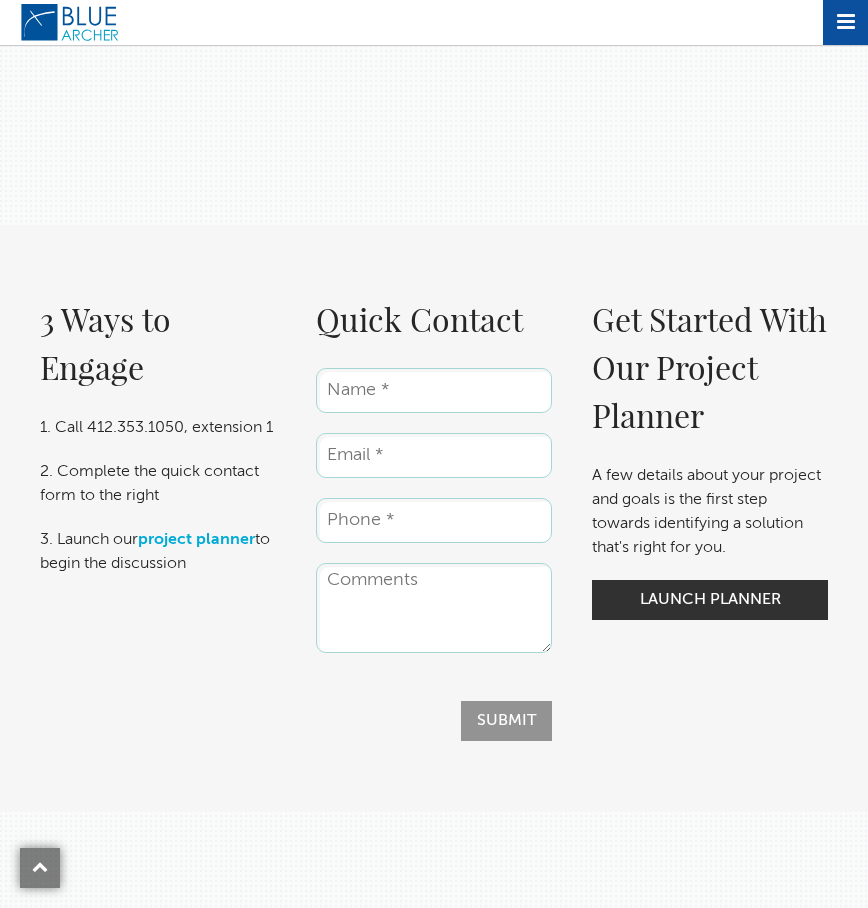 scroll, scrollTop: 500, scrollLeft: 0, axis: vertical 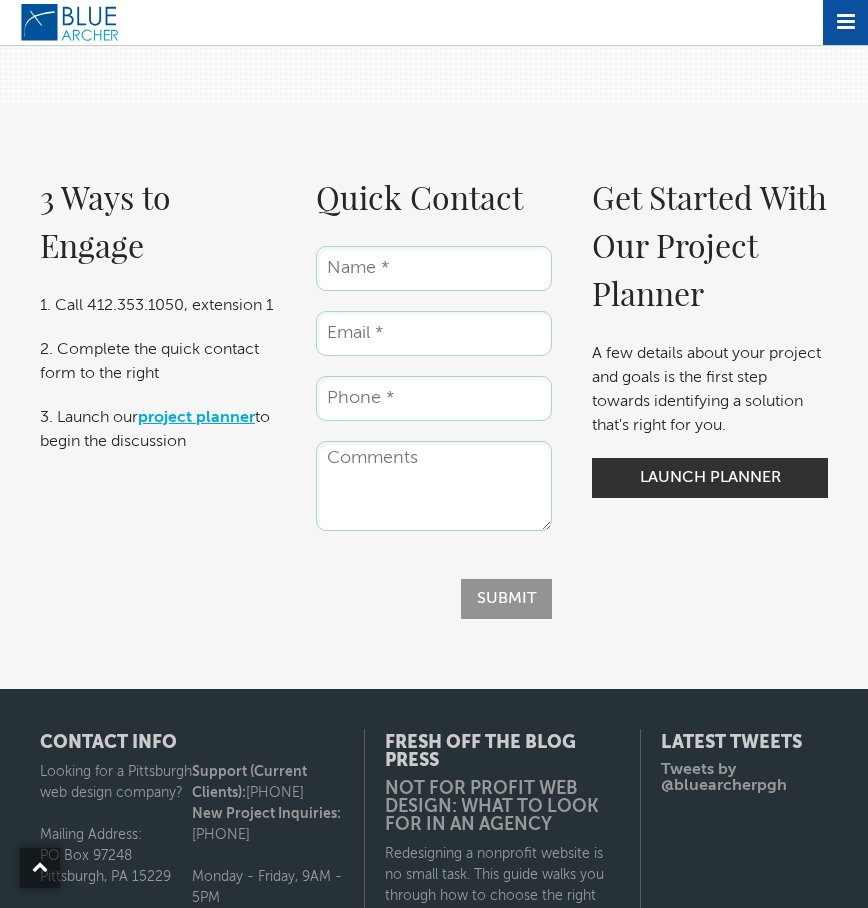 click on "project planner" at bounding box center [196, 418] 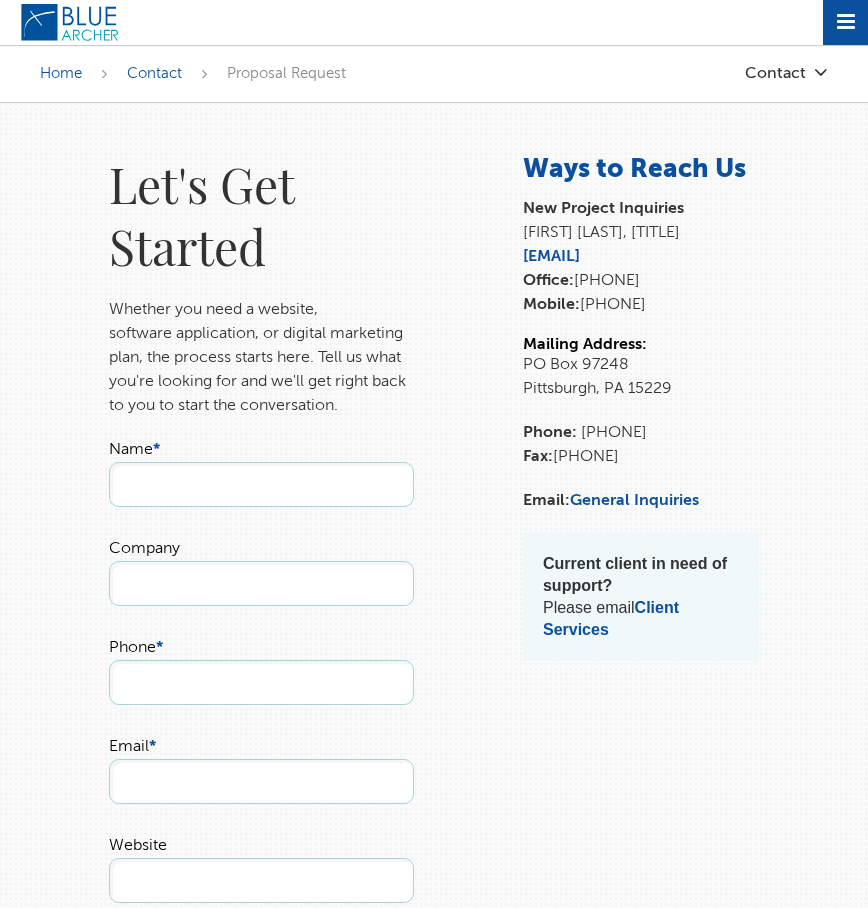 scroll, scrollTop: 0, scrollLeft: 0, axis: both 